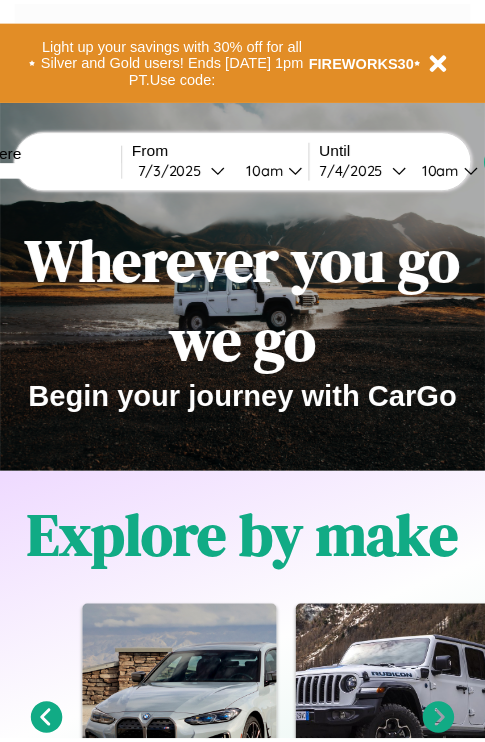 scroll, scrollTop: 0, scrollLeft: 0, axis: both 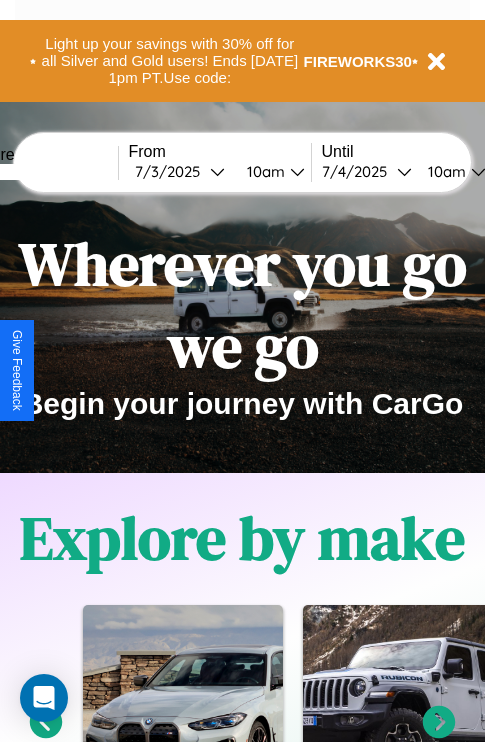 click at bounding box center (43, 172) 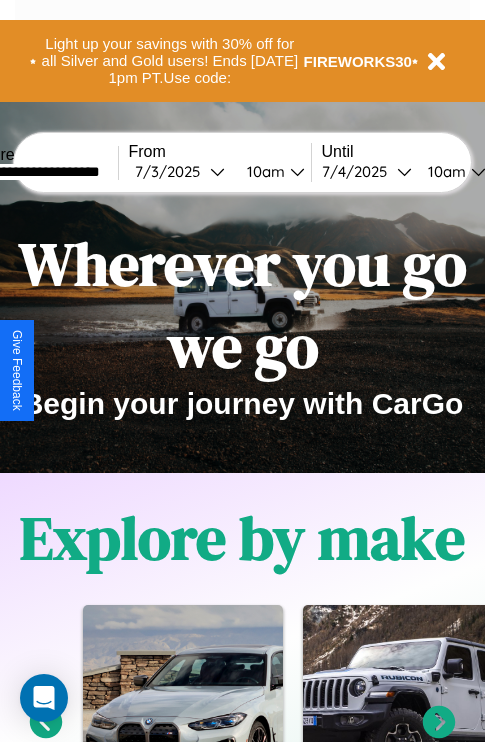 type on "**********" 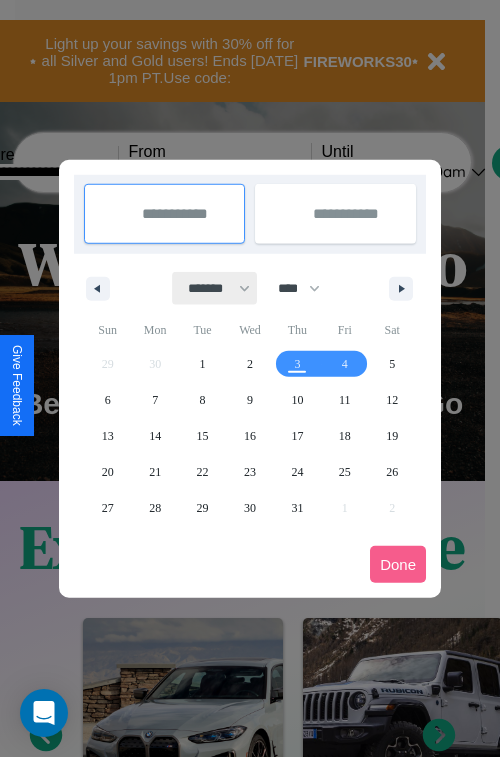 click on "******* ******** ***** ***** *** **** **** ****** ********* ******* ******** ********" at bounding box center [215, 288] 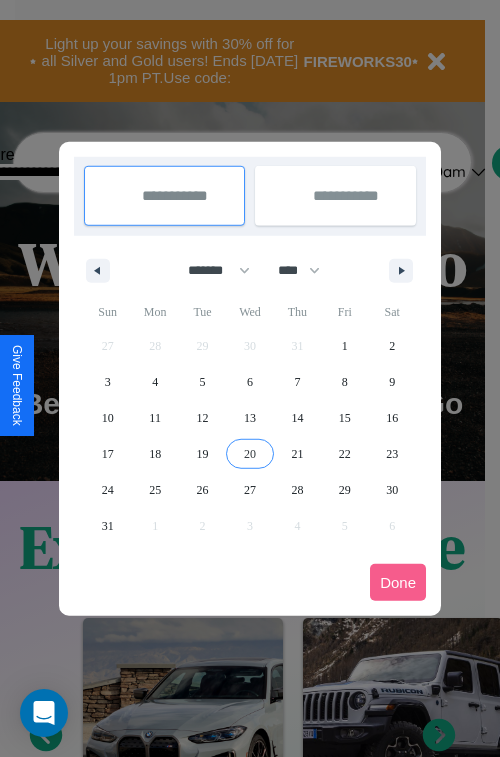 click on "20" at bounding box center (250, 454) 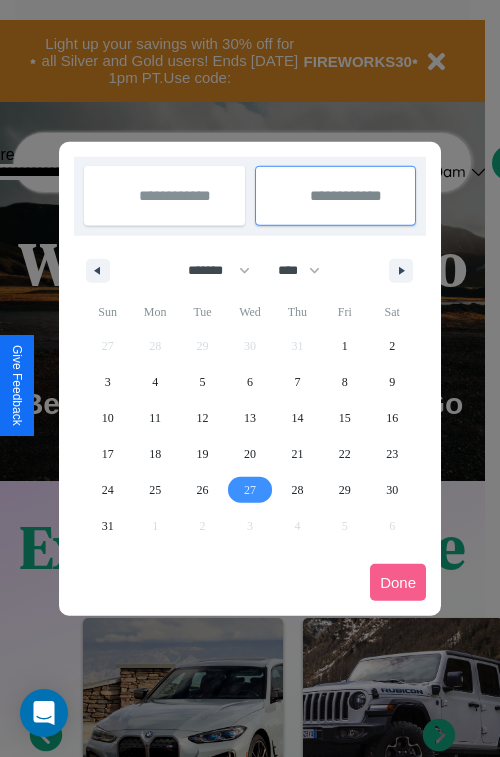 click on "27" at bounding box center [250, 490] 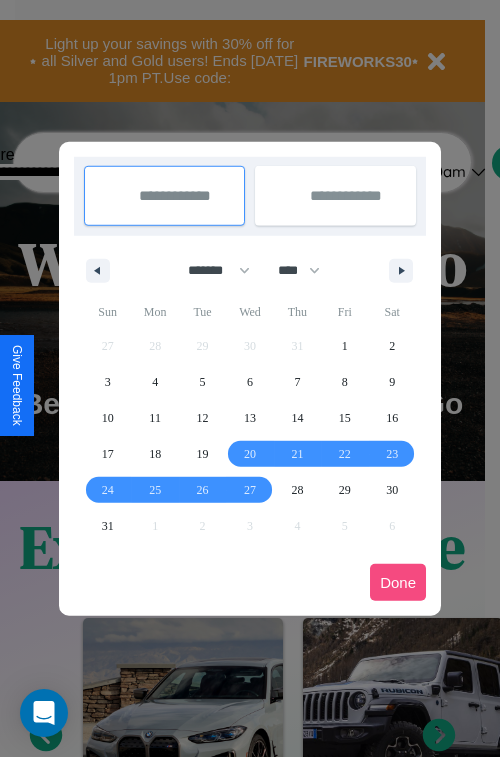 click on "Done" at bounding box center [398, 582] 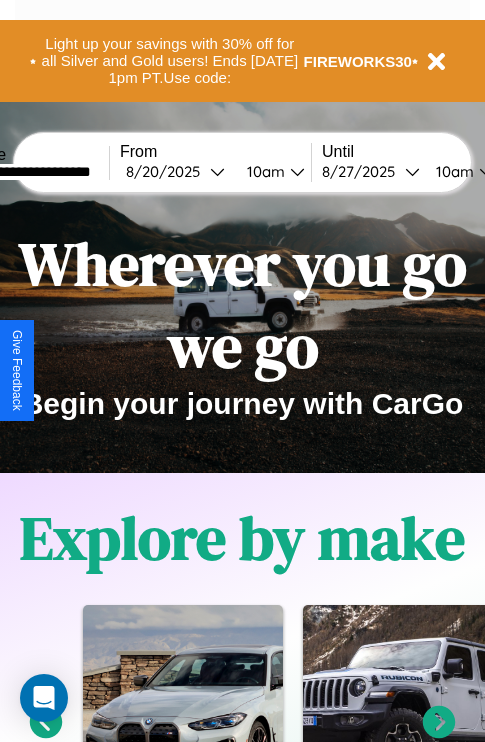 scroll, scrollTop: 0, scrollLeft: 77, axis: horizontal 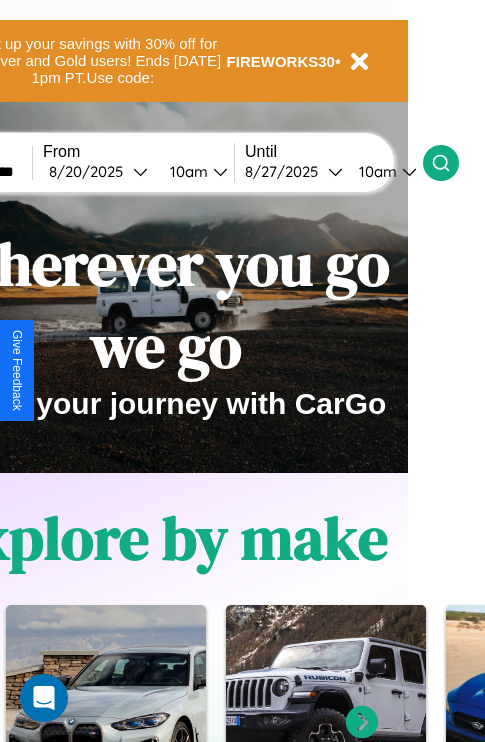 click 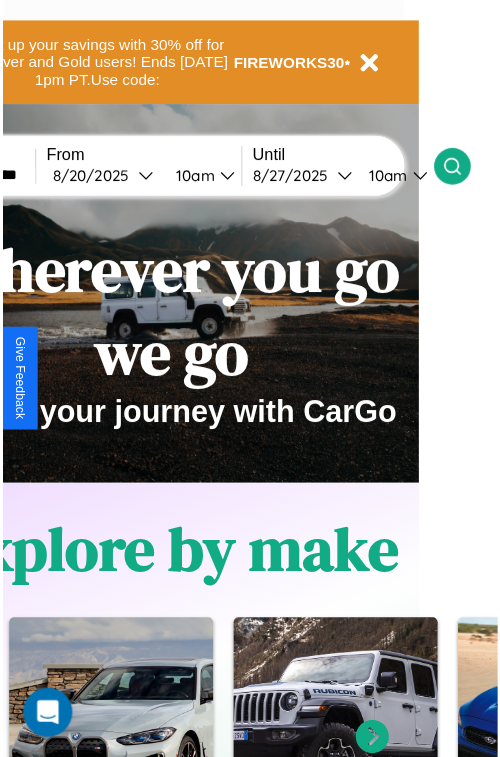 scroll, scrollTop: 0, scrollLeft: 0, axis: both 